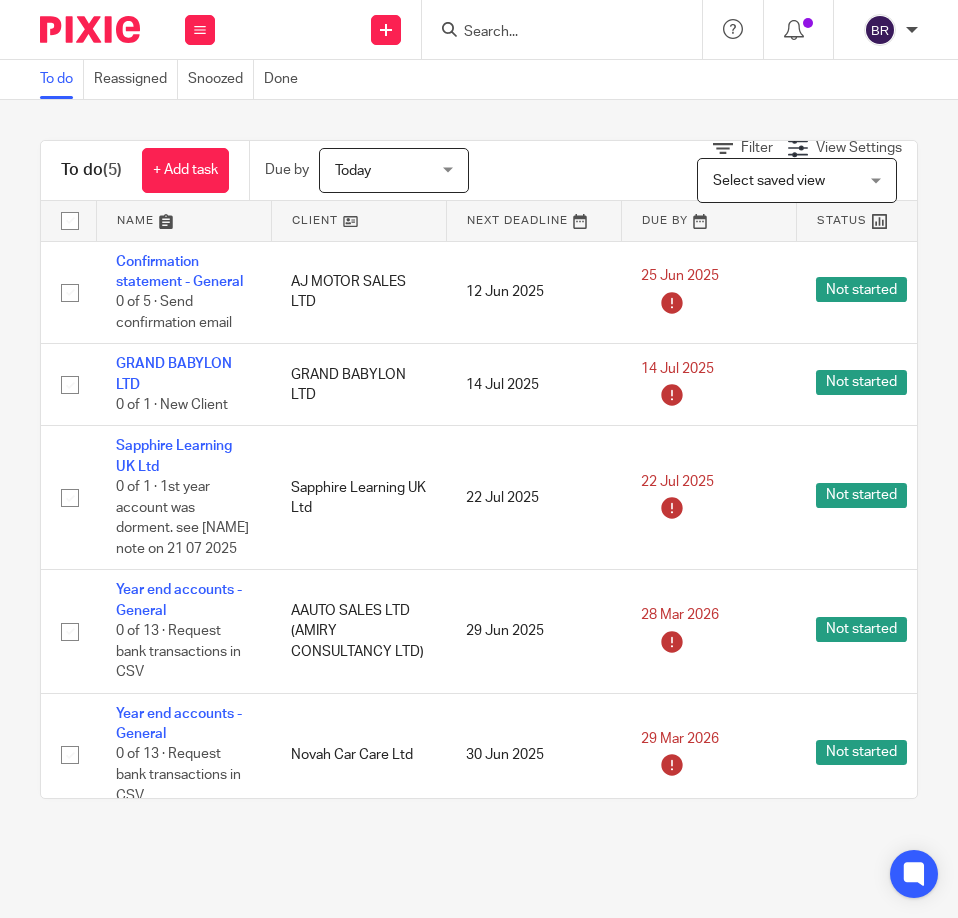 click at bounding box center (552, 33) 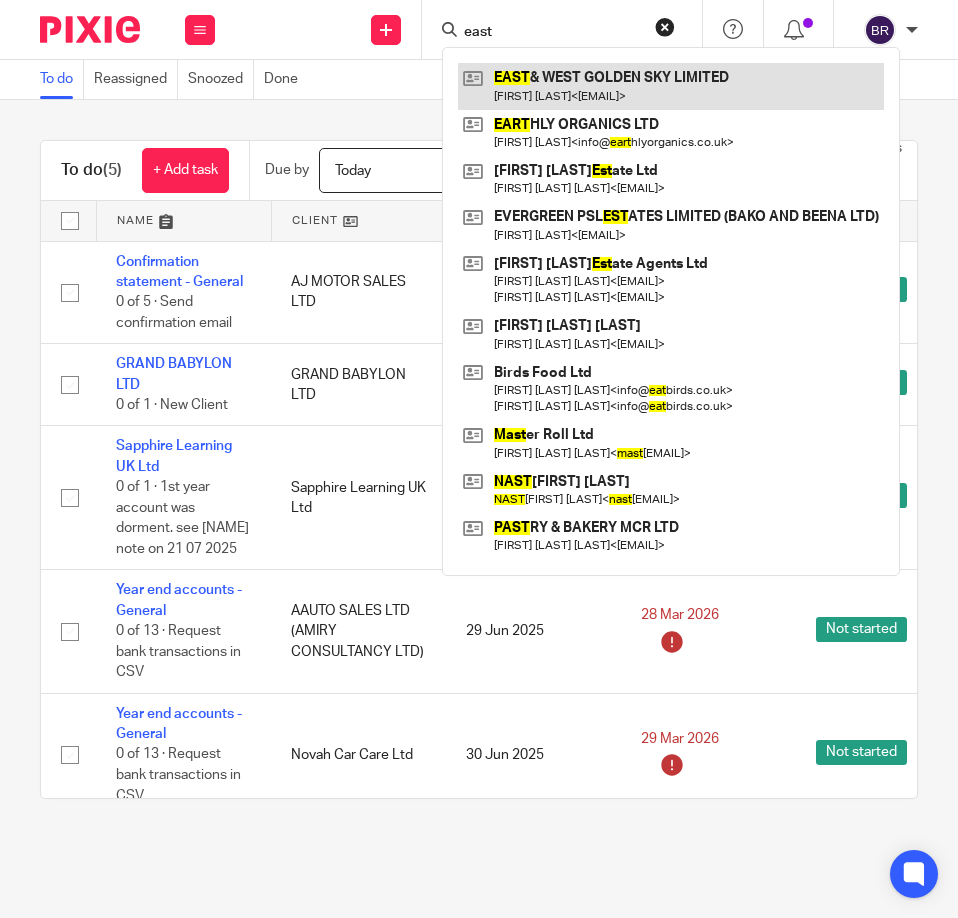 type on "east" 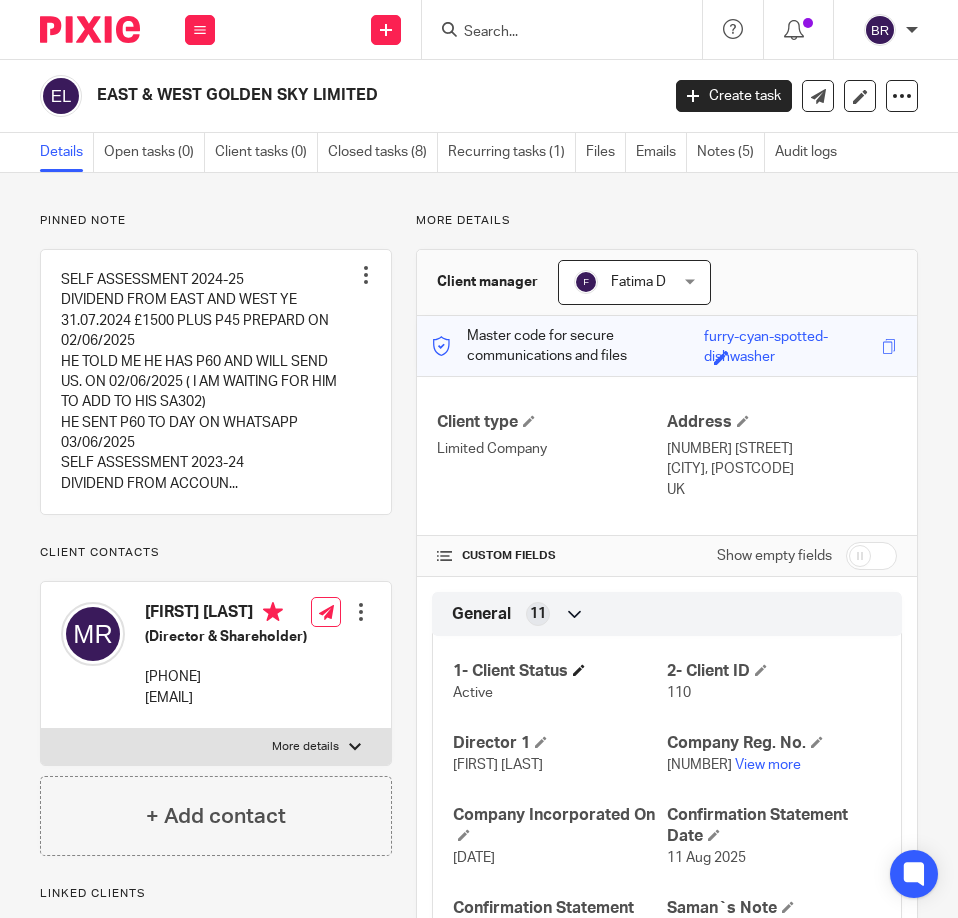 scroll, scrollTop: 0, scrollLeft: 0, axis: both 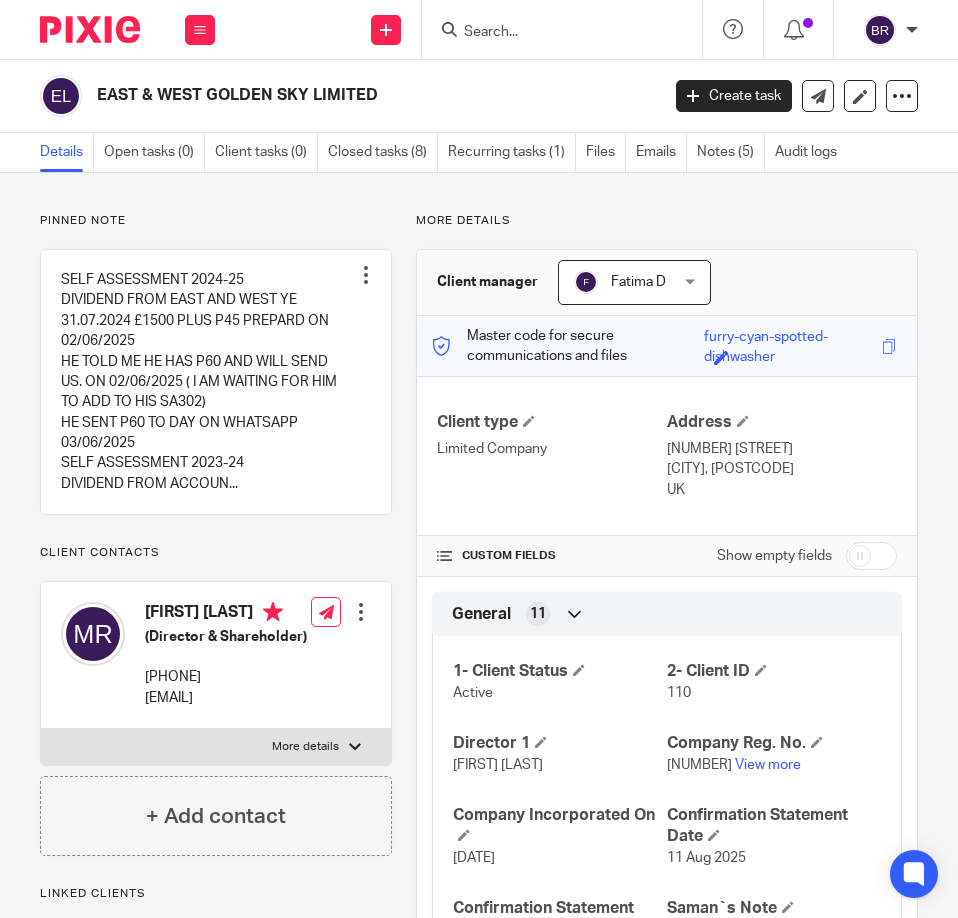 click on "[NUMBER]" at bounding box center [699, 765] 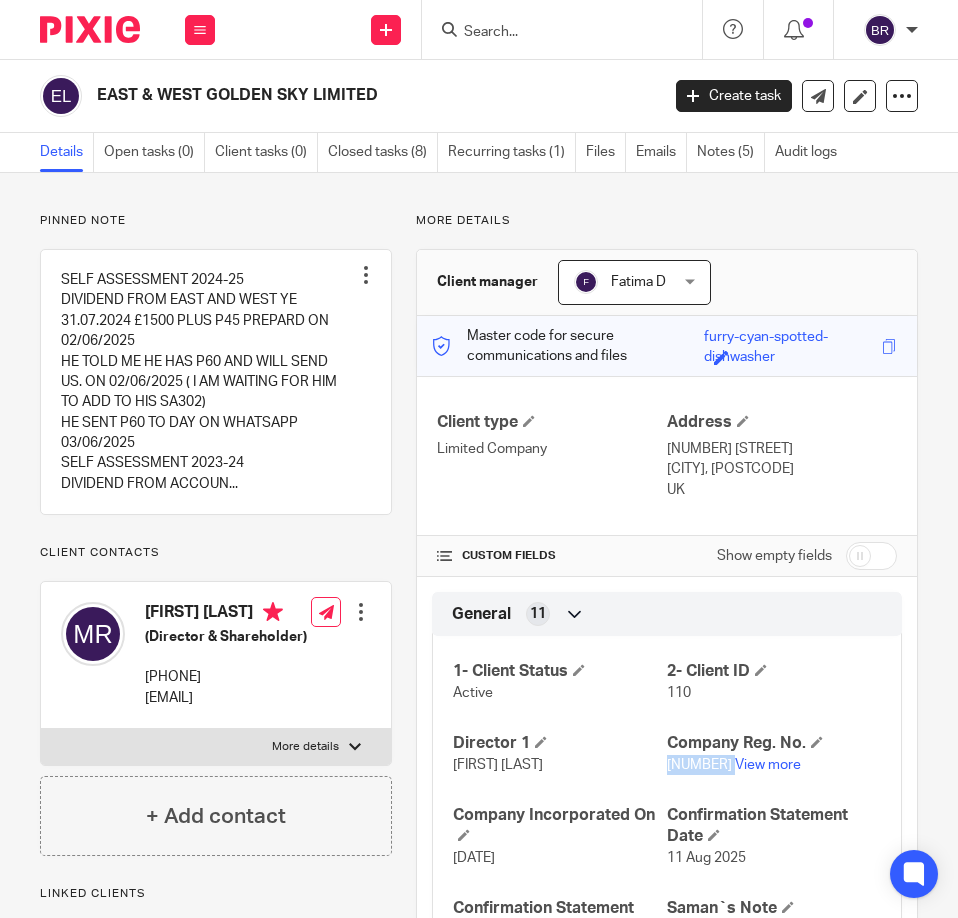 click on "10850828" at bounding box center [699, 765] 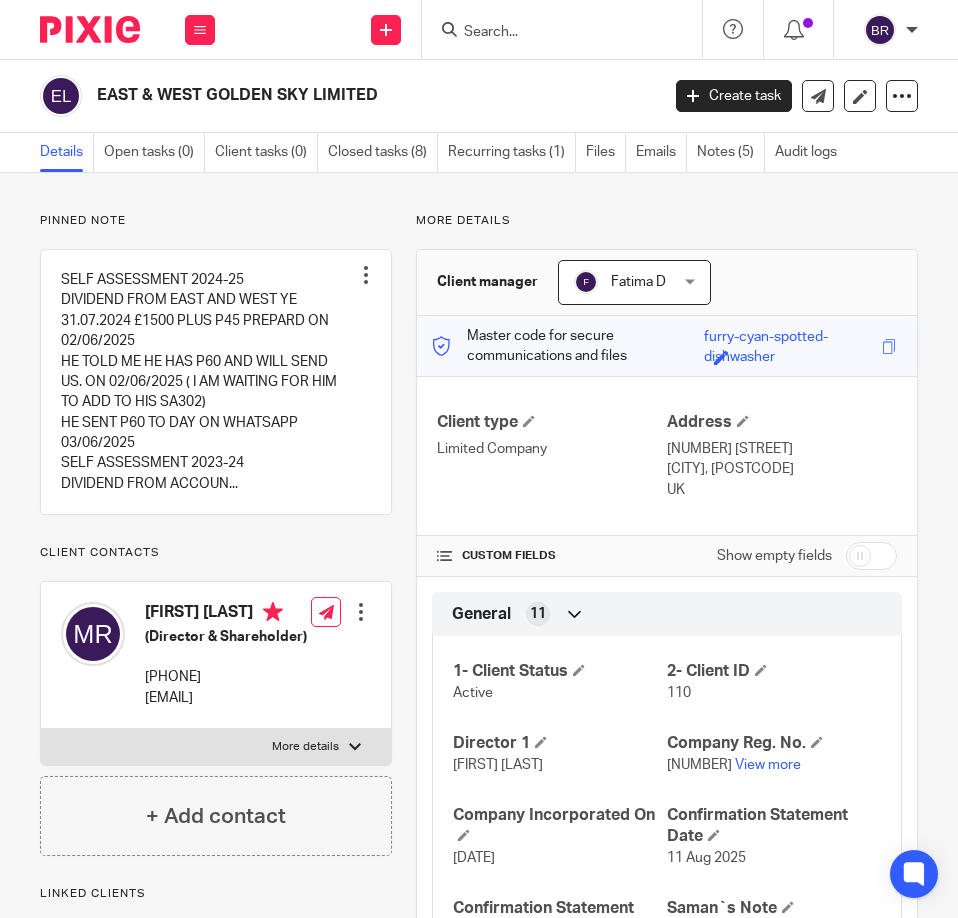 click at bounding box center [552, 33] 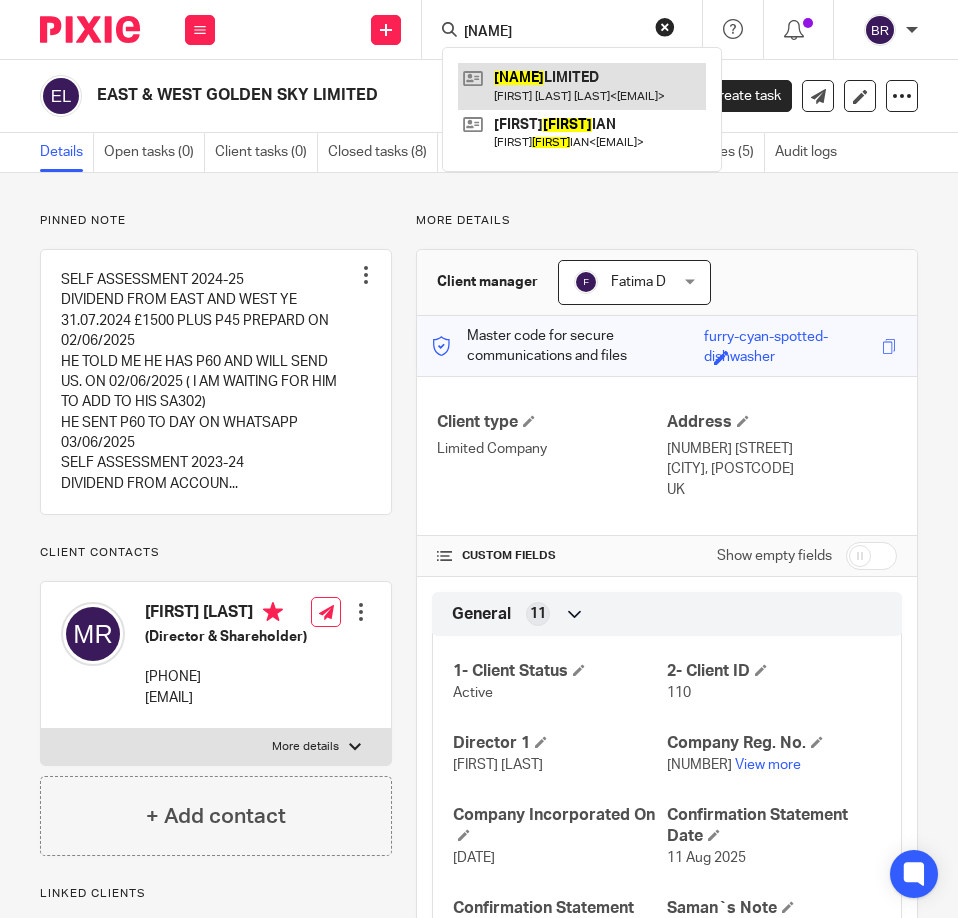 type on "kasaa" 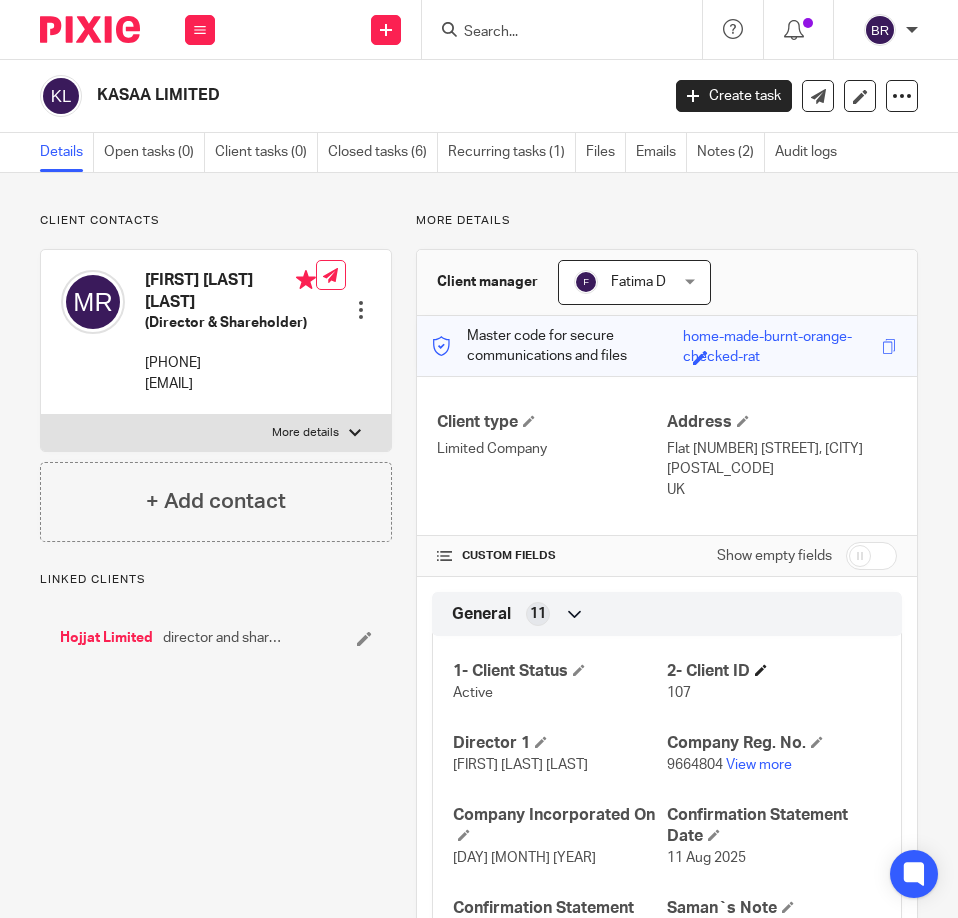scroll, scrollTop: 0, scrollLeft: 0, axis: both 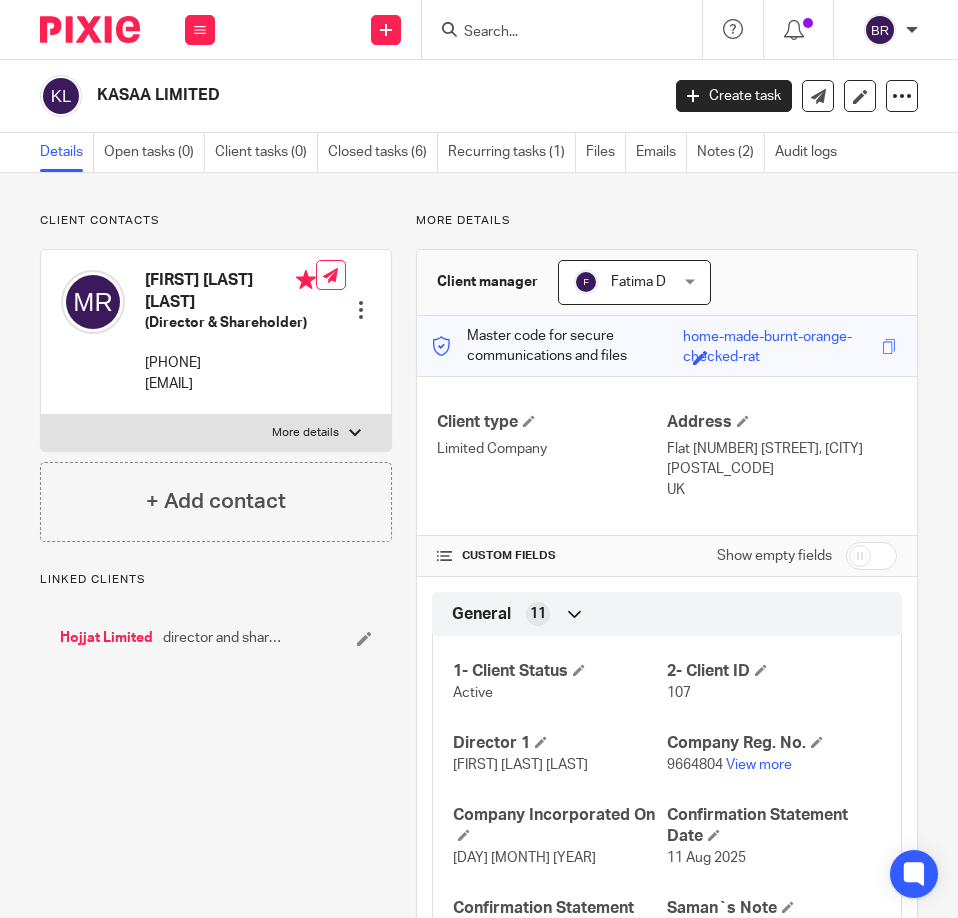 click on "9664804 View more" at bounding box center [774, 765] 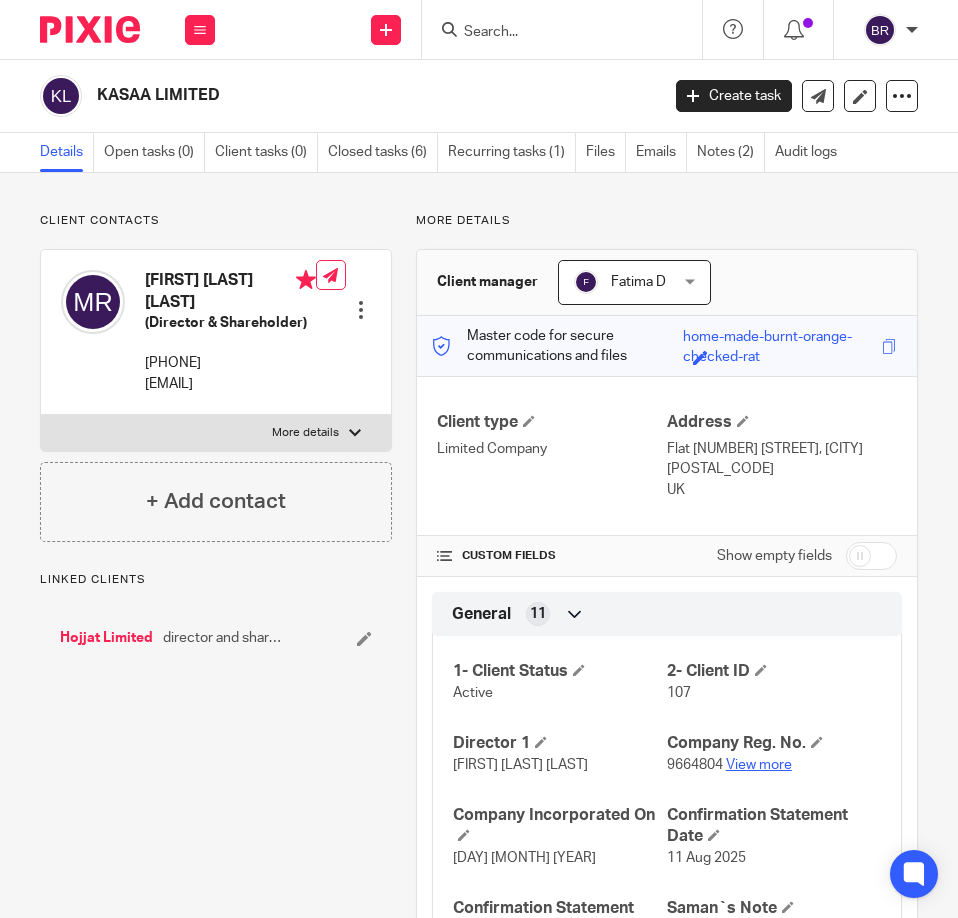 click on "View more" at bounding box center (759, 765) 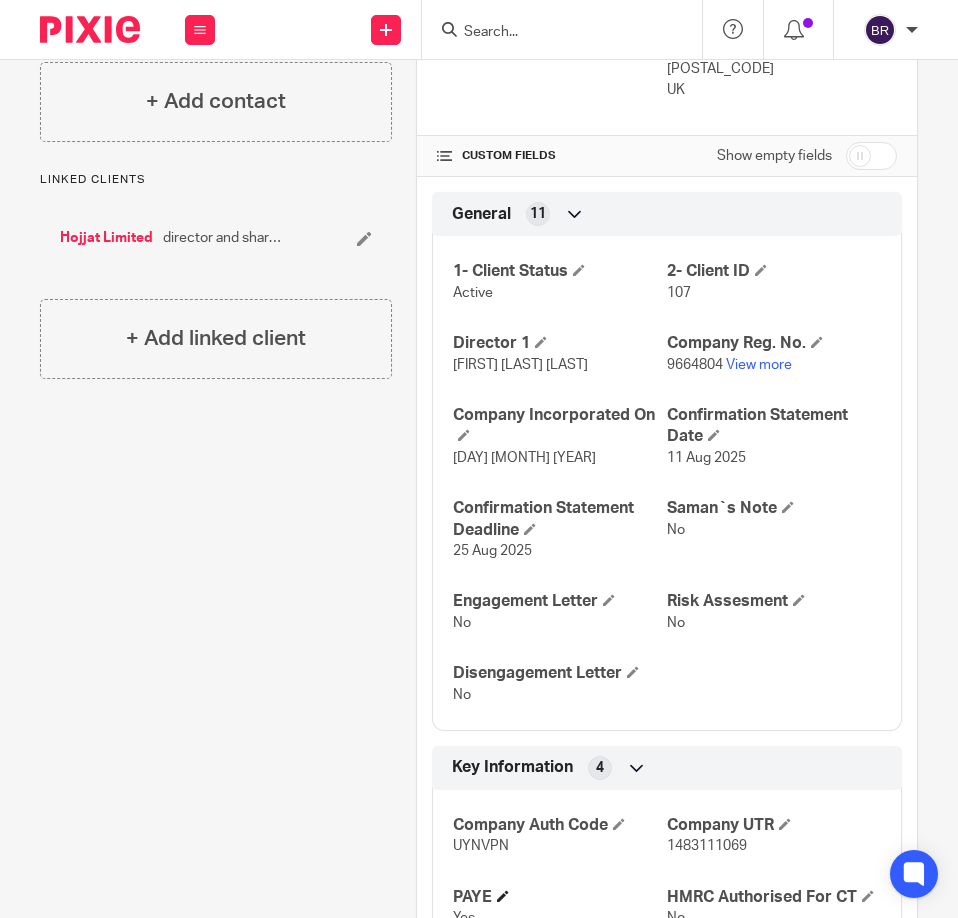 scroll, scrollTop: 800, scrollLeft: 0, axis: vertical 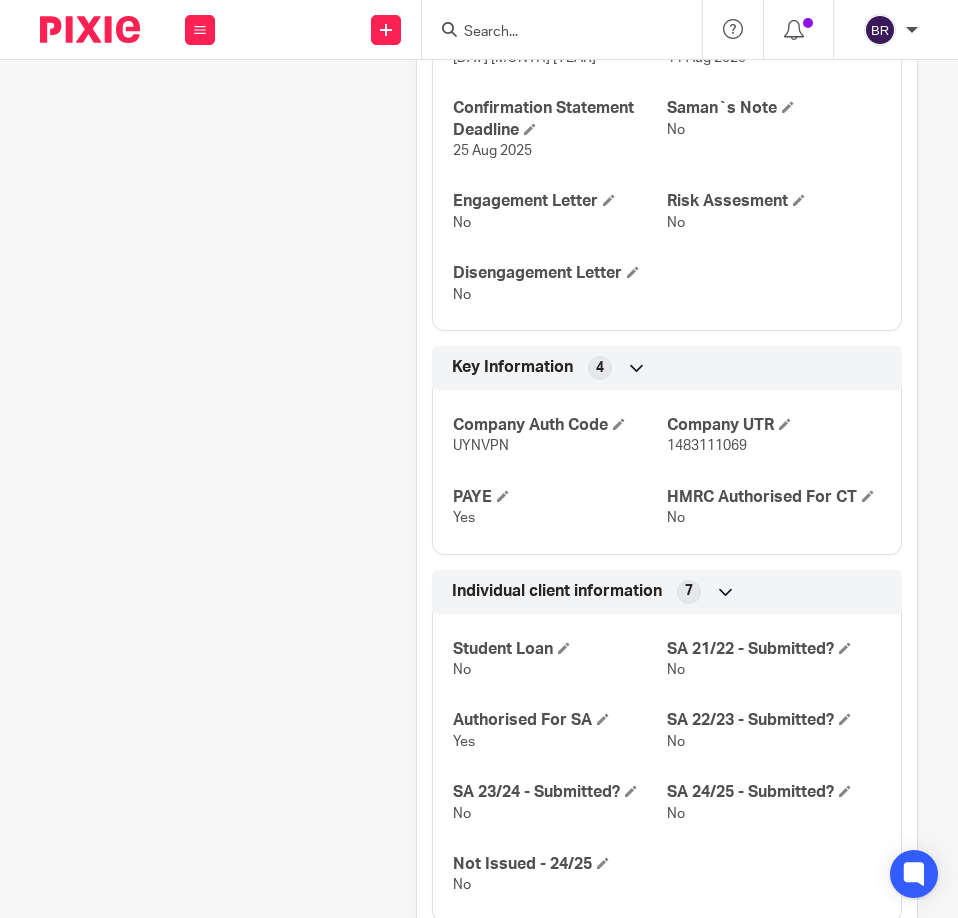 click on "UYNVPN" at bounding box center (481, 446) 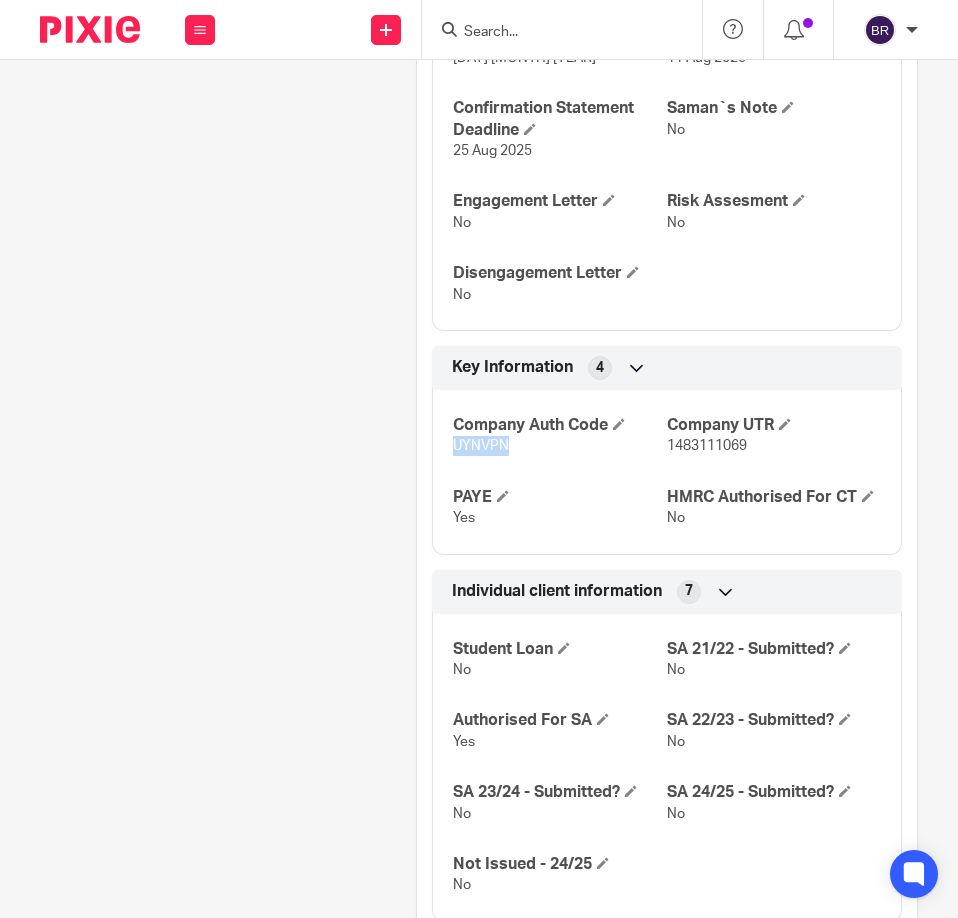 click on "UYNVPN" at bounding box center [481, 446] 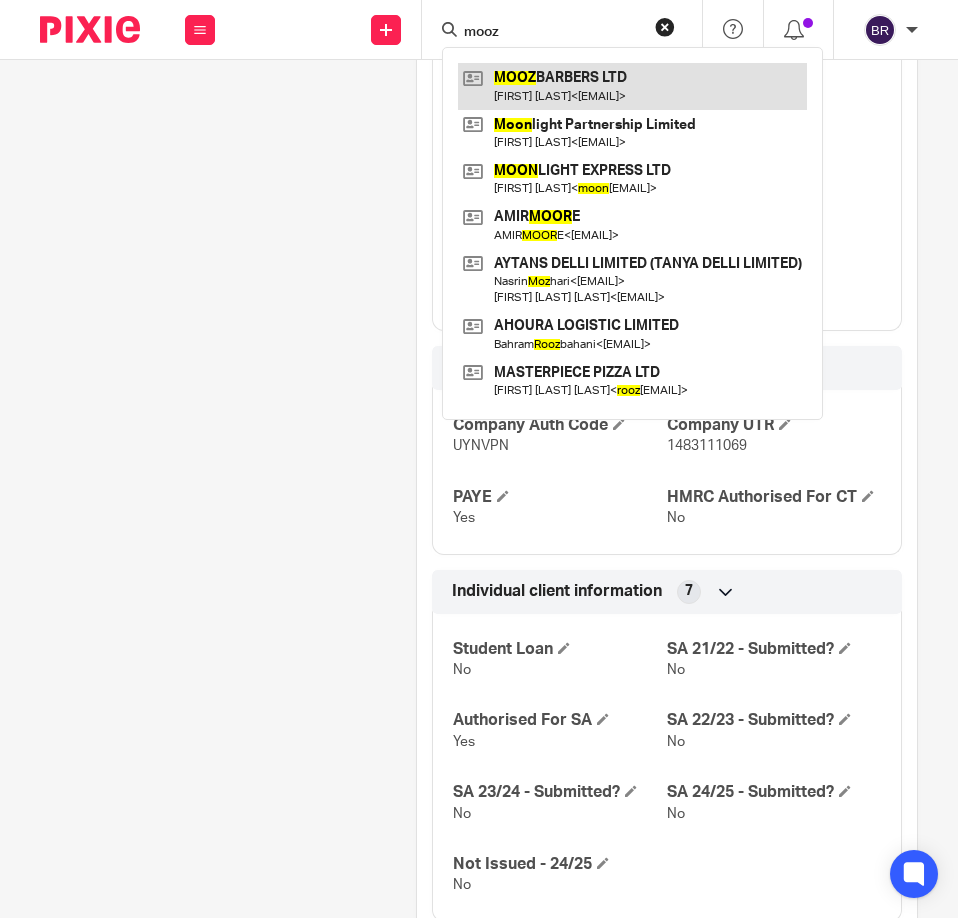 type on "mooz" 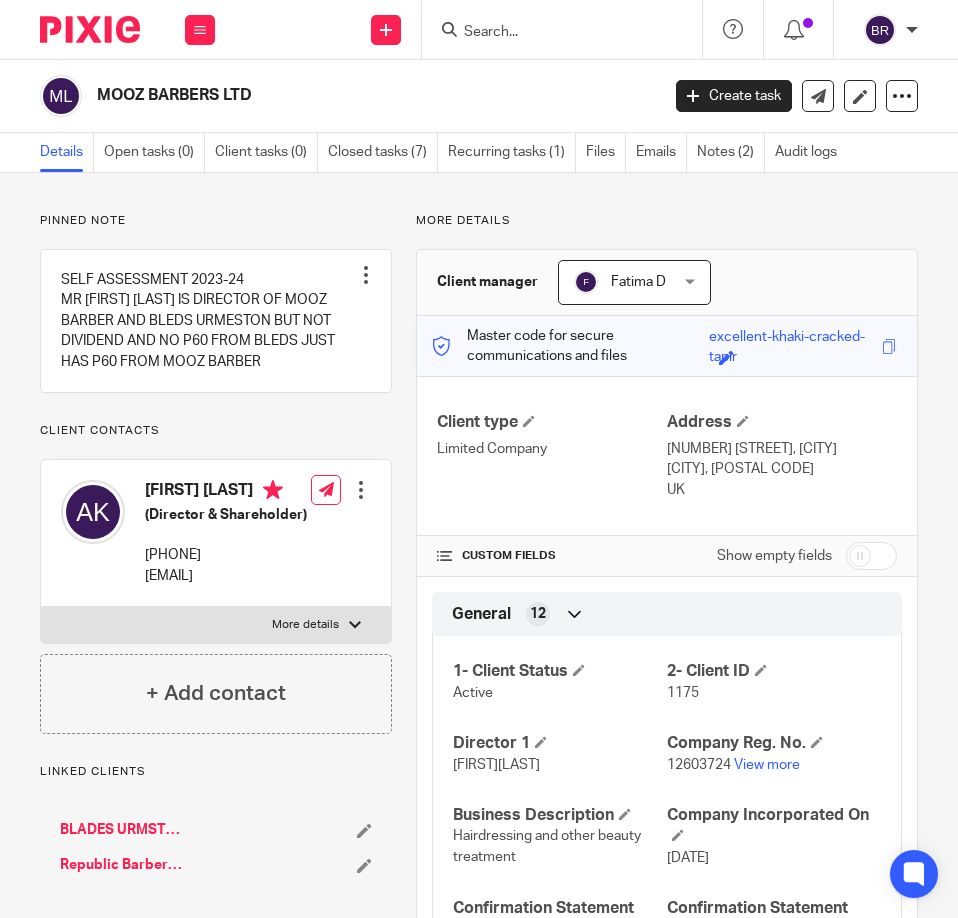 scroll, scrollTop: 0, scrollLeft: 0, axis: both 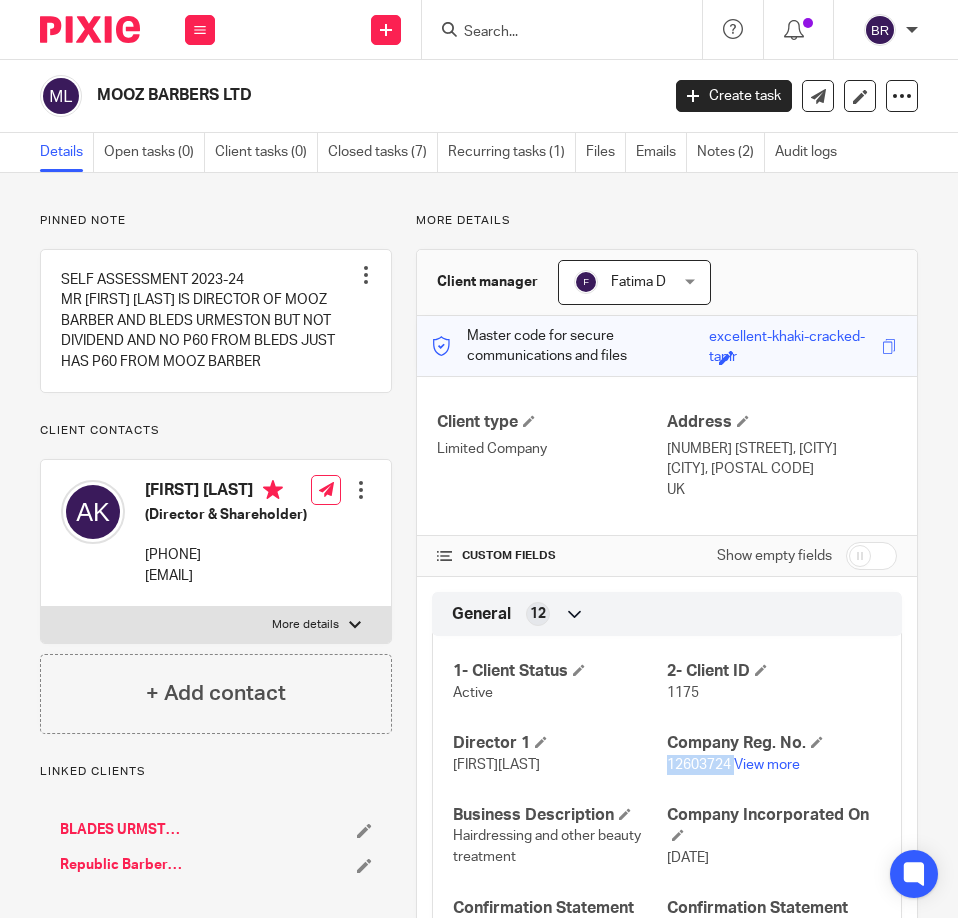 click on "12603724" at bounding box center [699, 765] 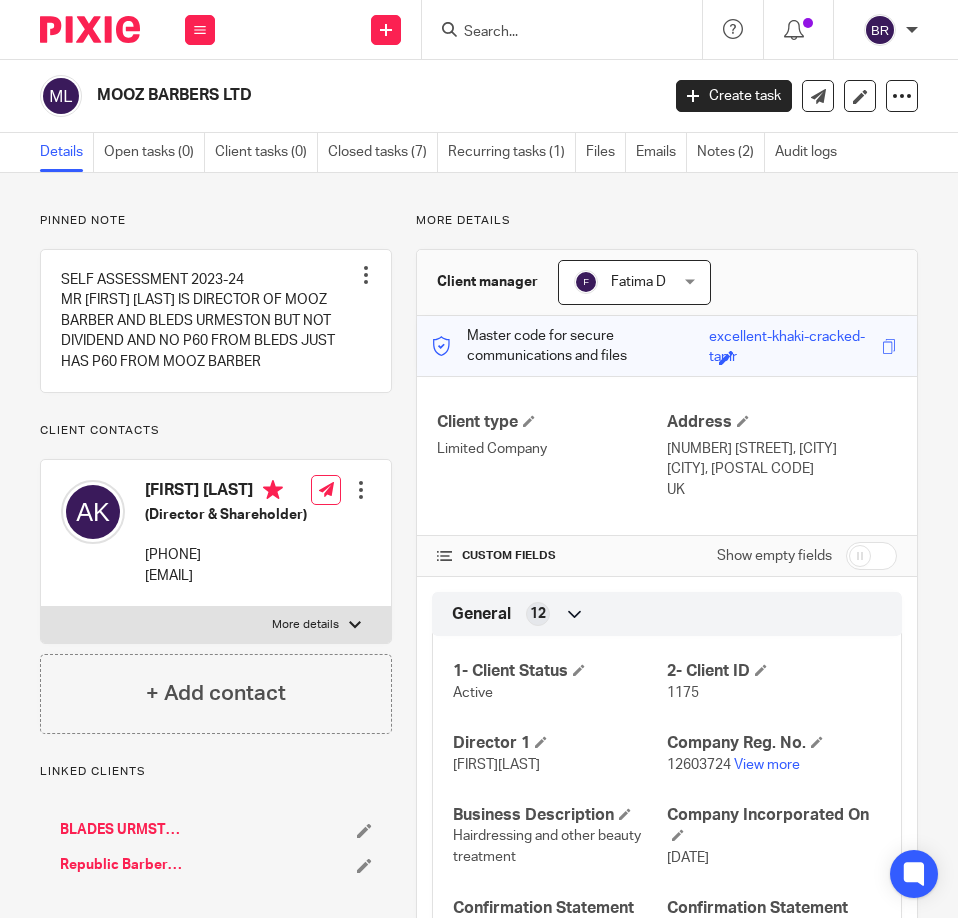 click at bounding box center (562, 29) 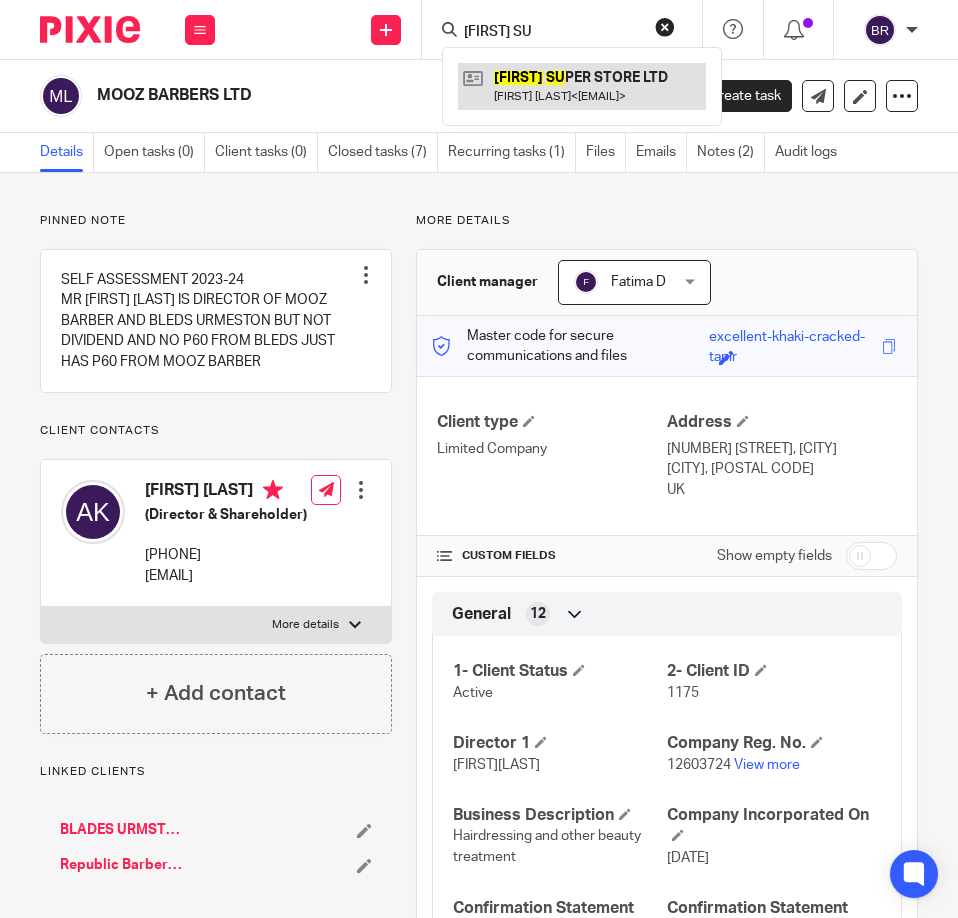 type on "alans su" 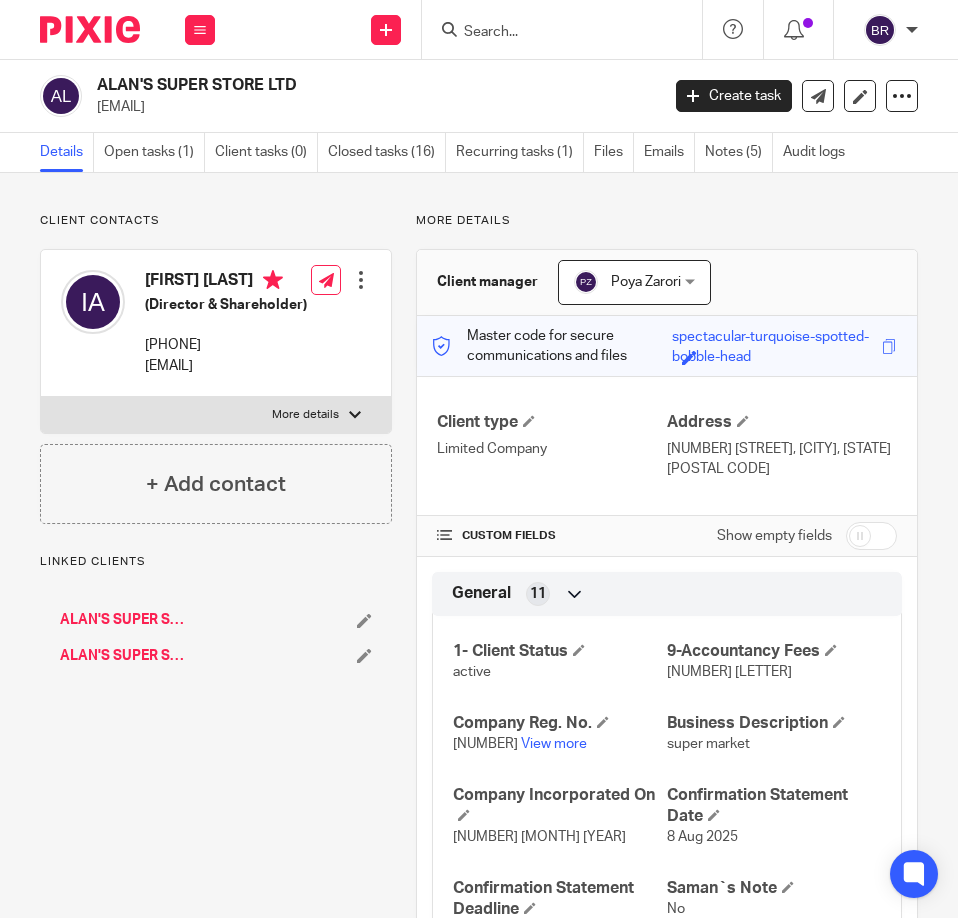 scroll, scrollTop: 0, scrollLeft: 0, axis: both 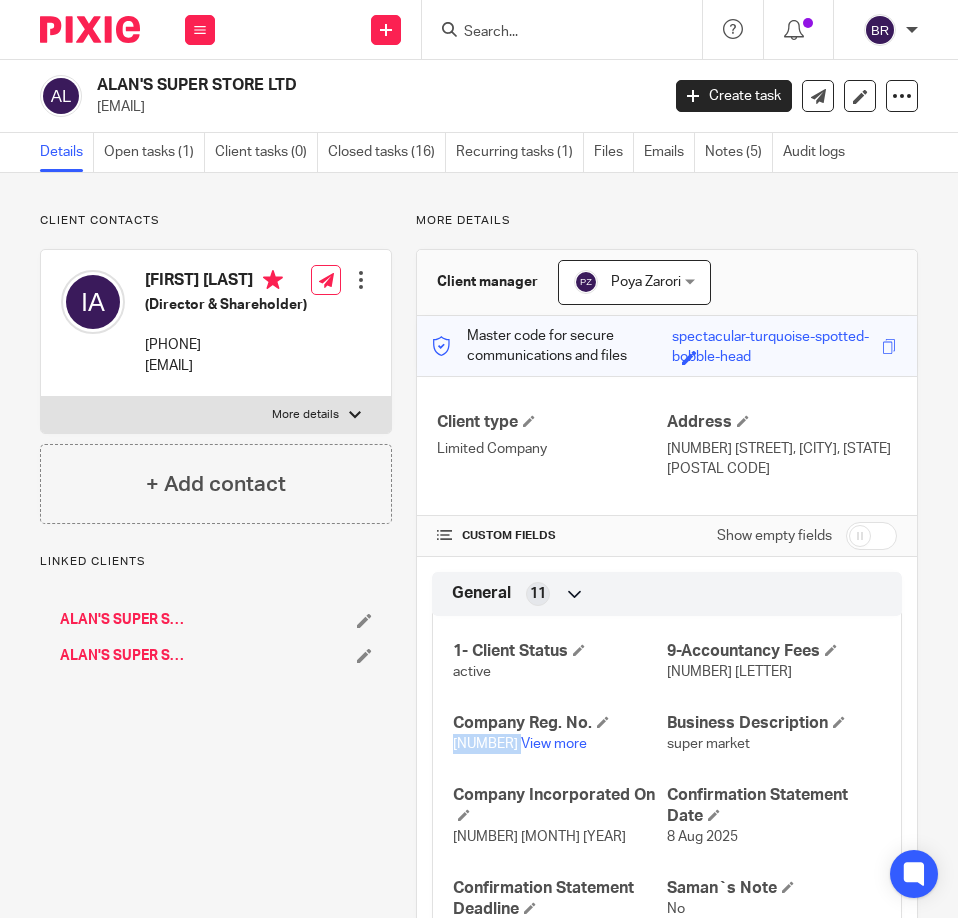 click on "13520825" at bounding box center [485, 744] 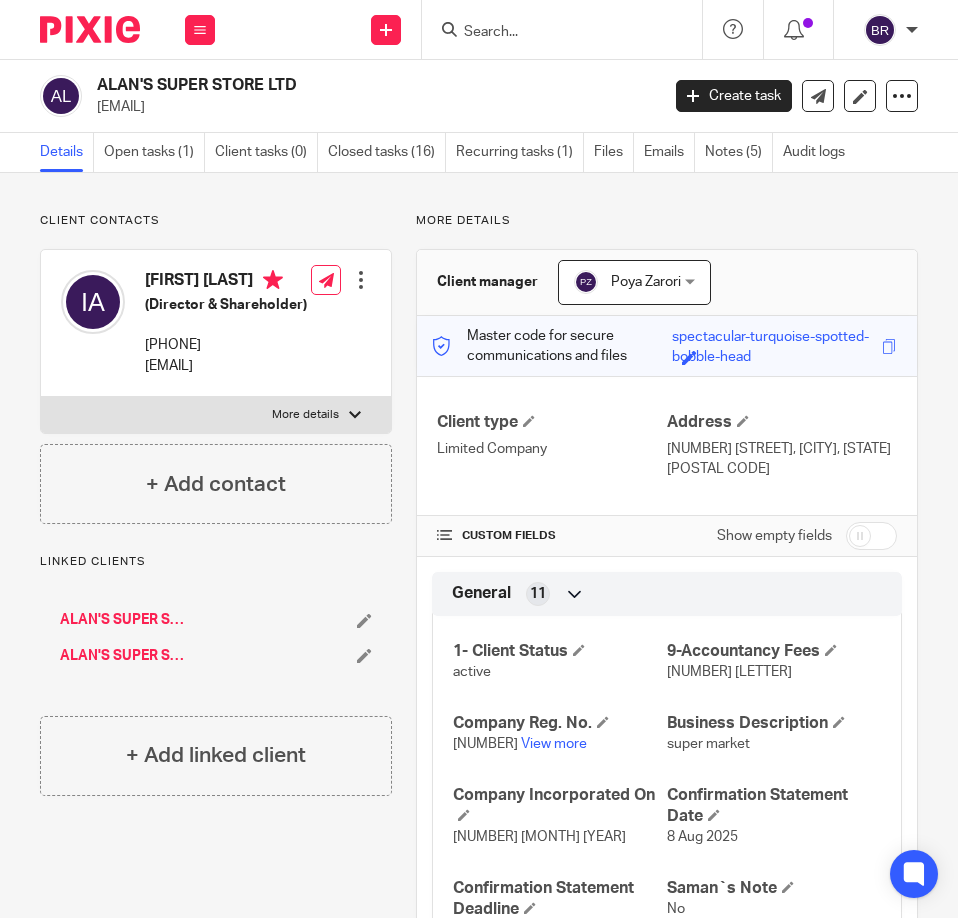click at bounding box center (568, 29) 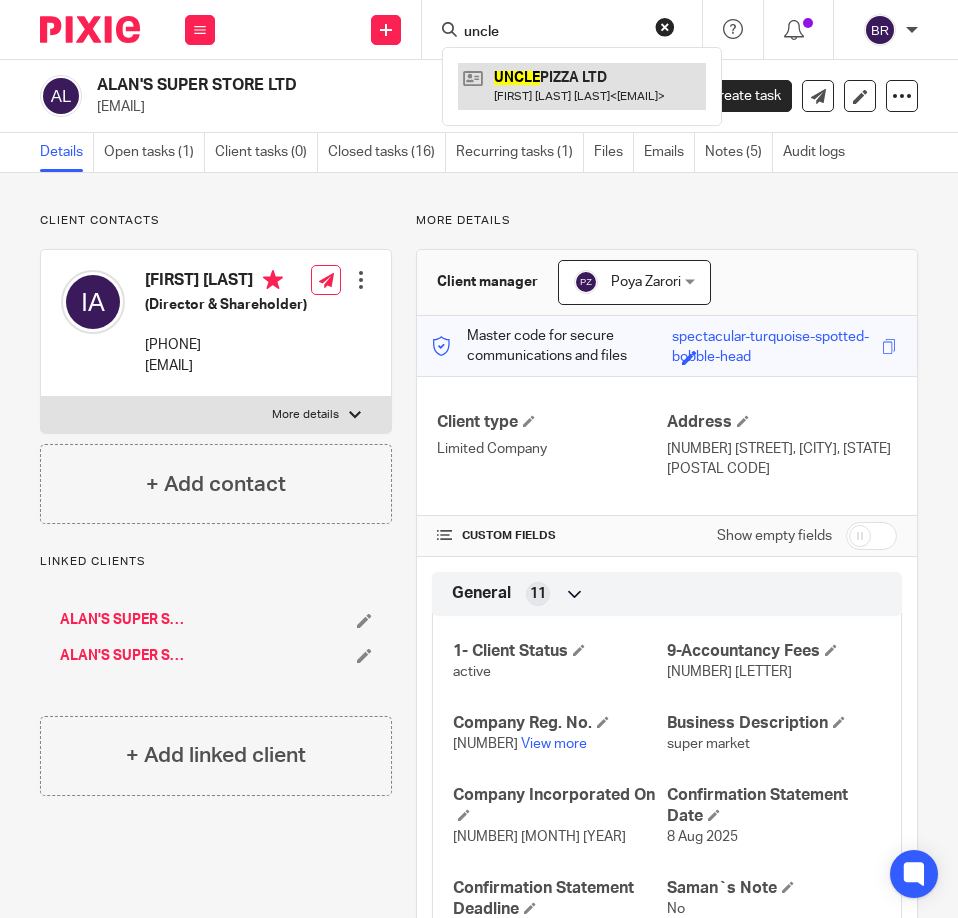 type on "uncle" 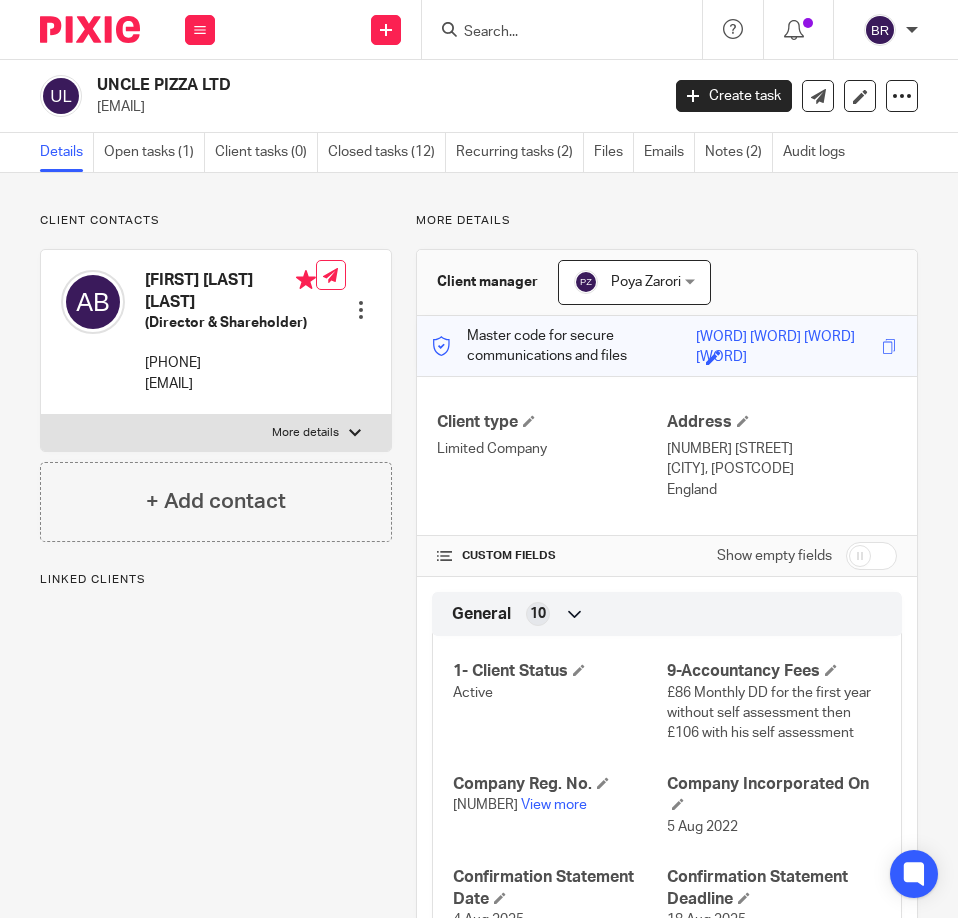 scroll, scrollTop: 0, scrollLeft: 0, axis: both 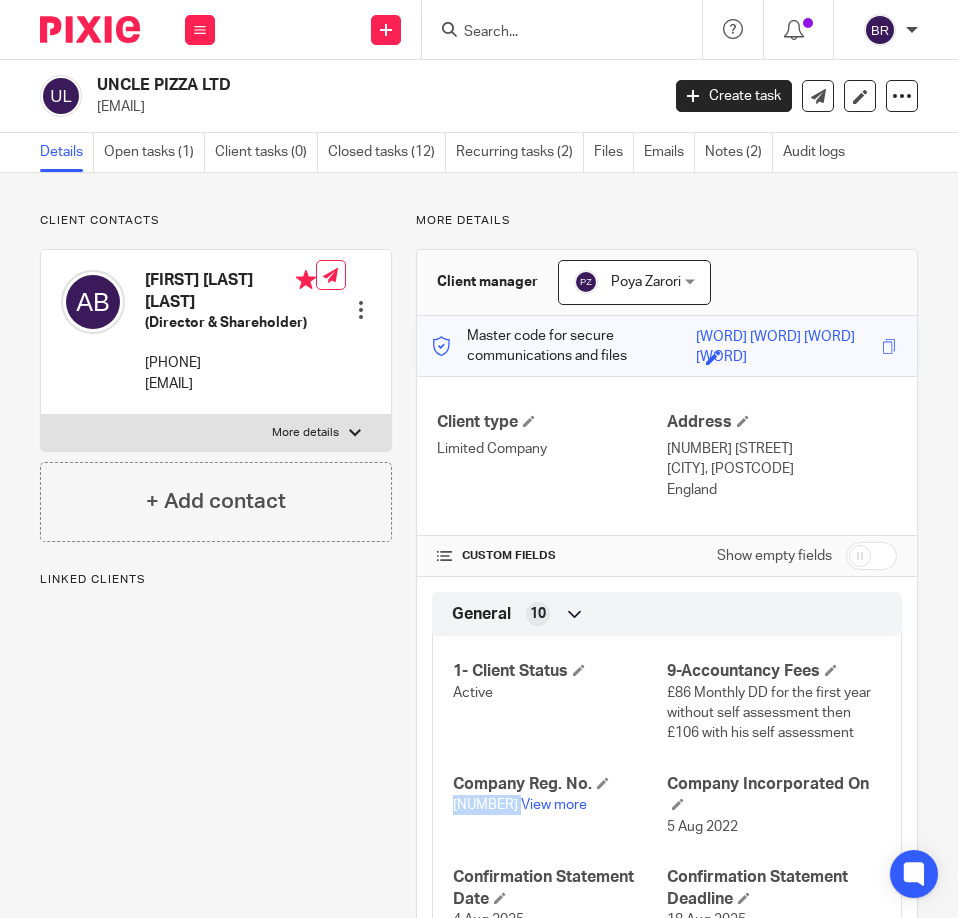 click on "[NUMBER]" at bounding box center [485, 805] 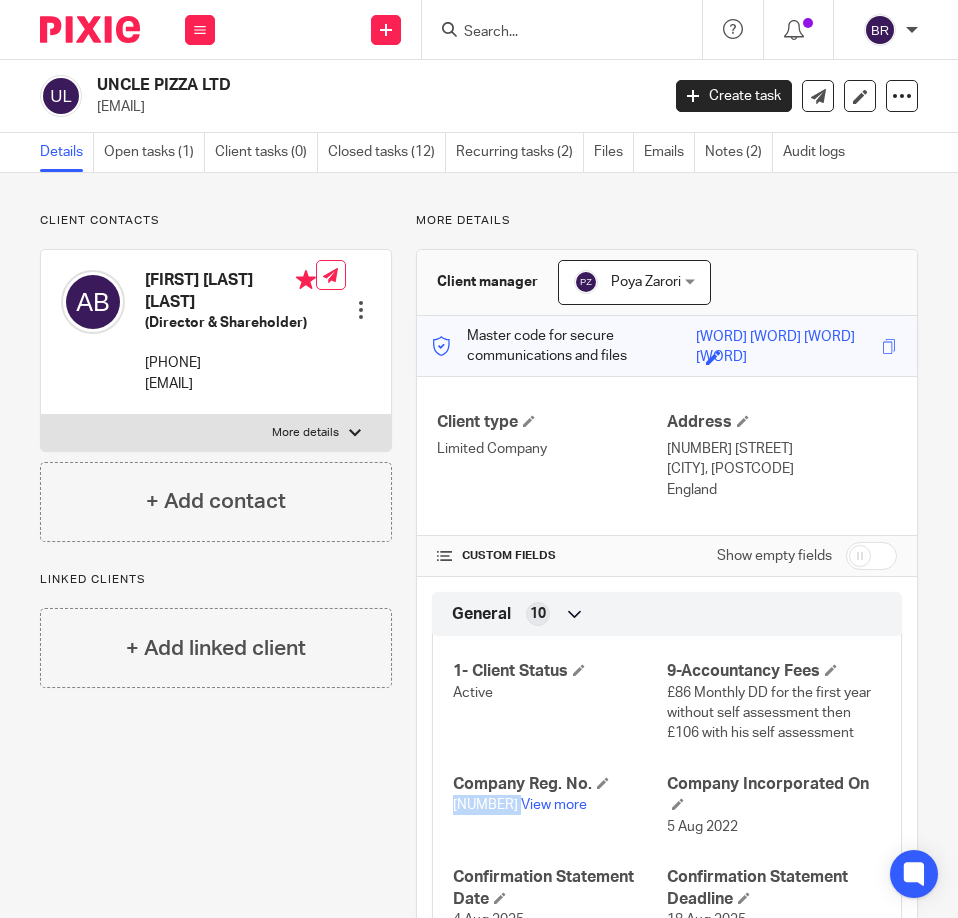 copy on "[NUMBER]" 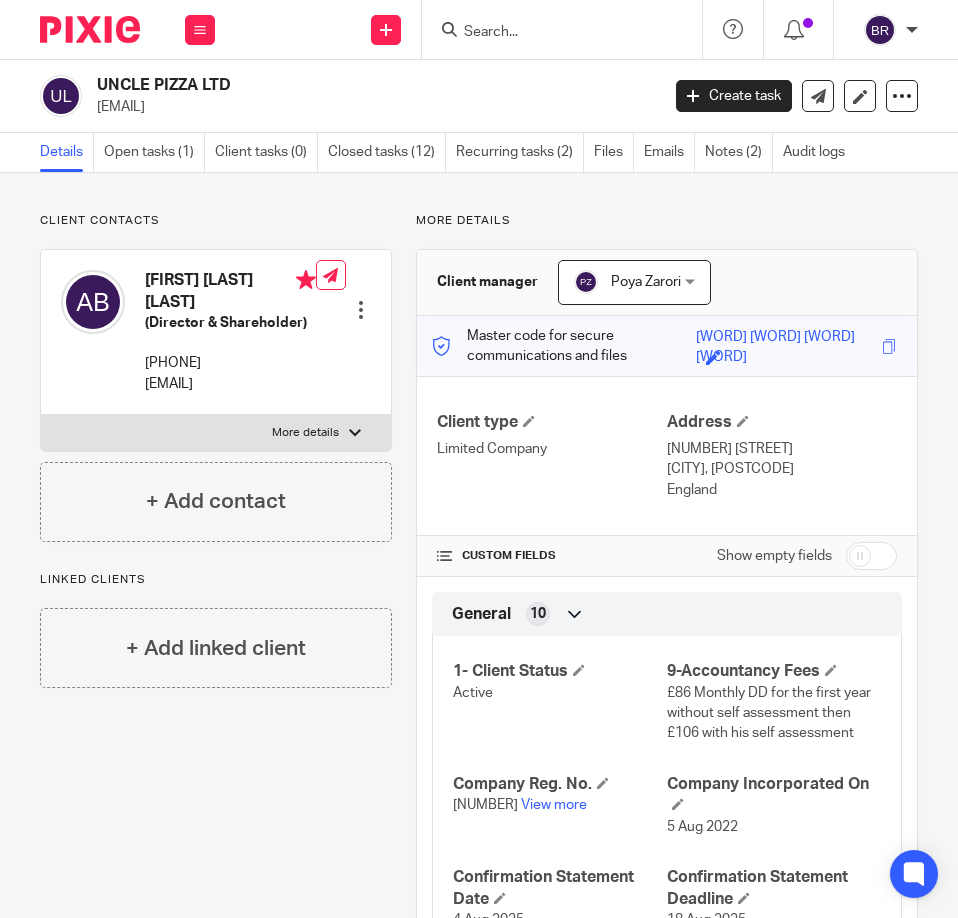 click at bounding box center (552, 33) 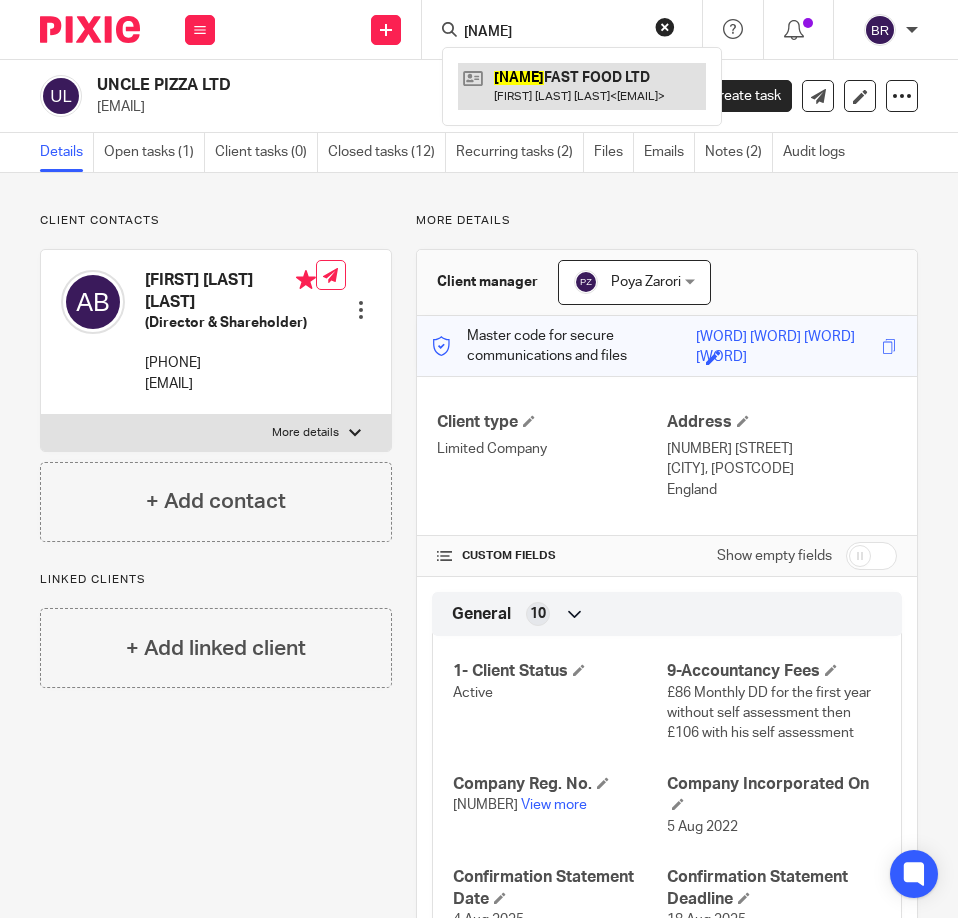 type on "teyam" 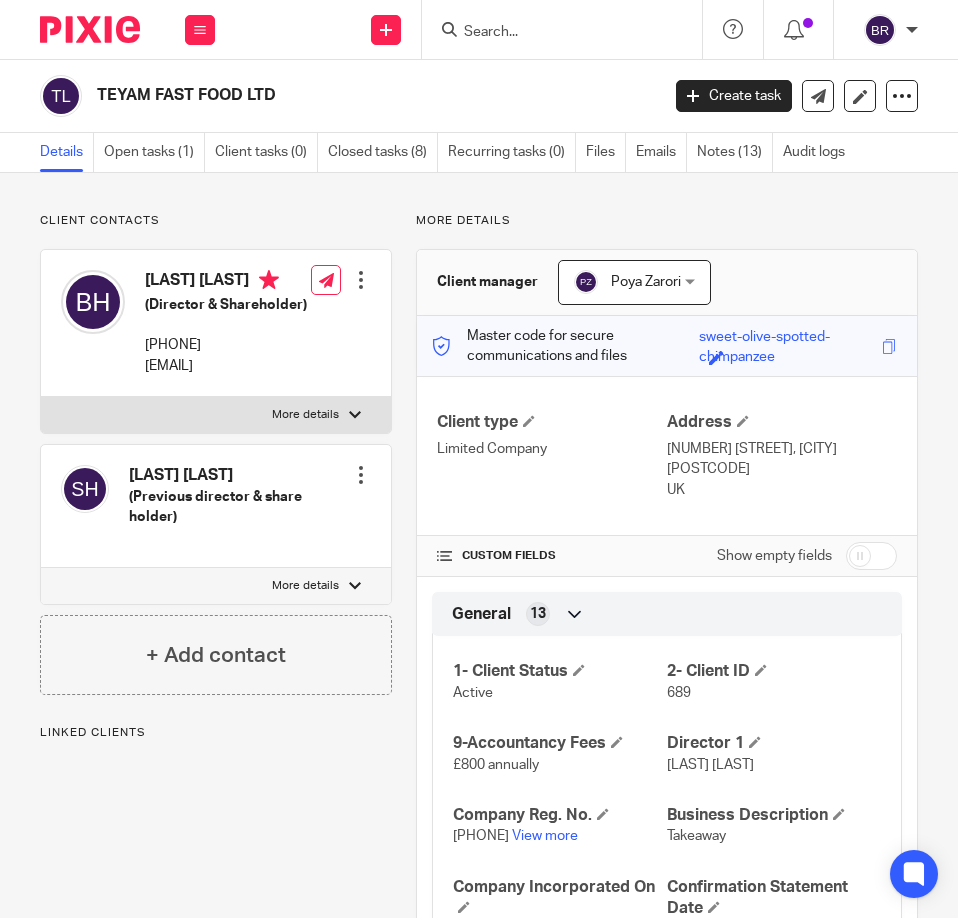 scroll, scrollTop: 0, scrollLeft: 0, axis: both 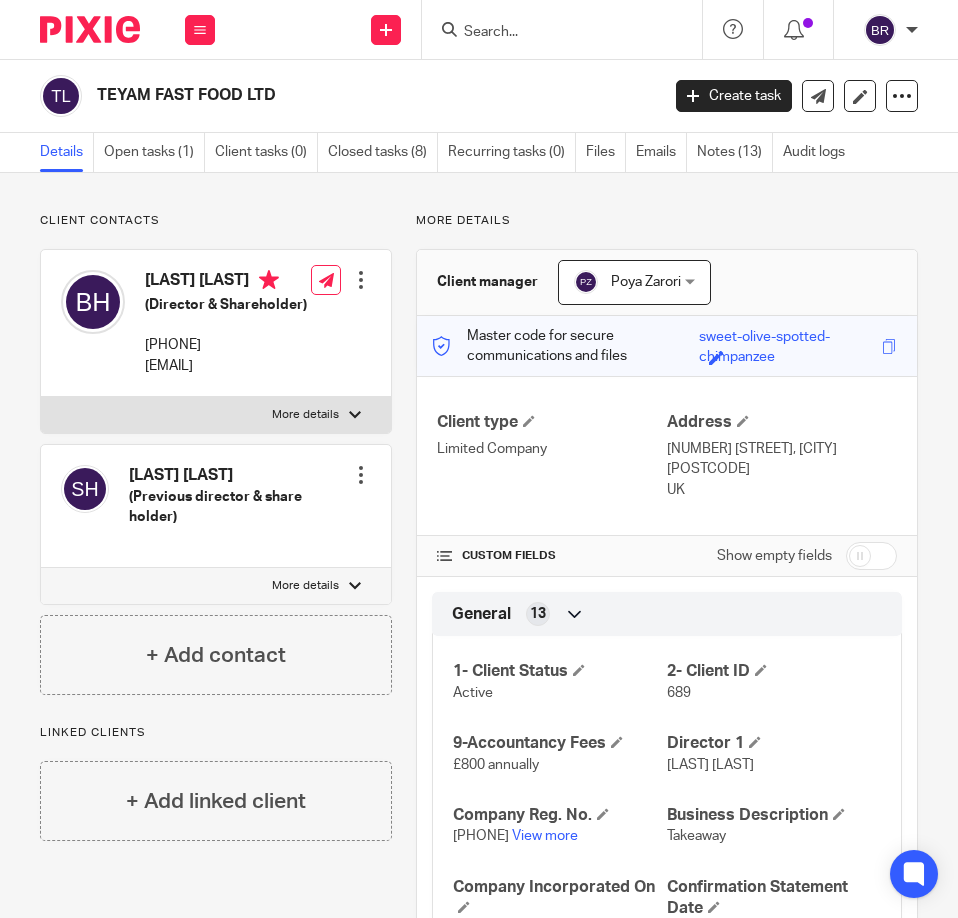 click on "[PHONE]" at bounding box center [481, 836] 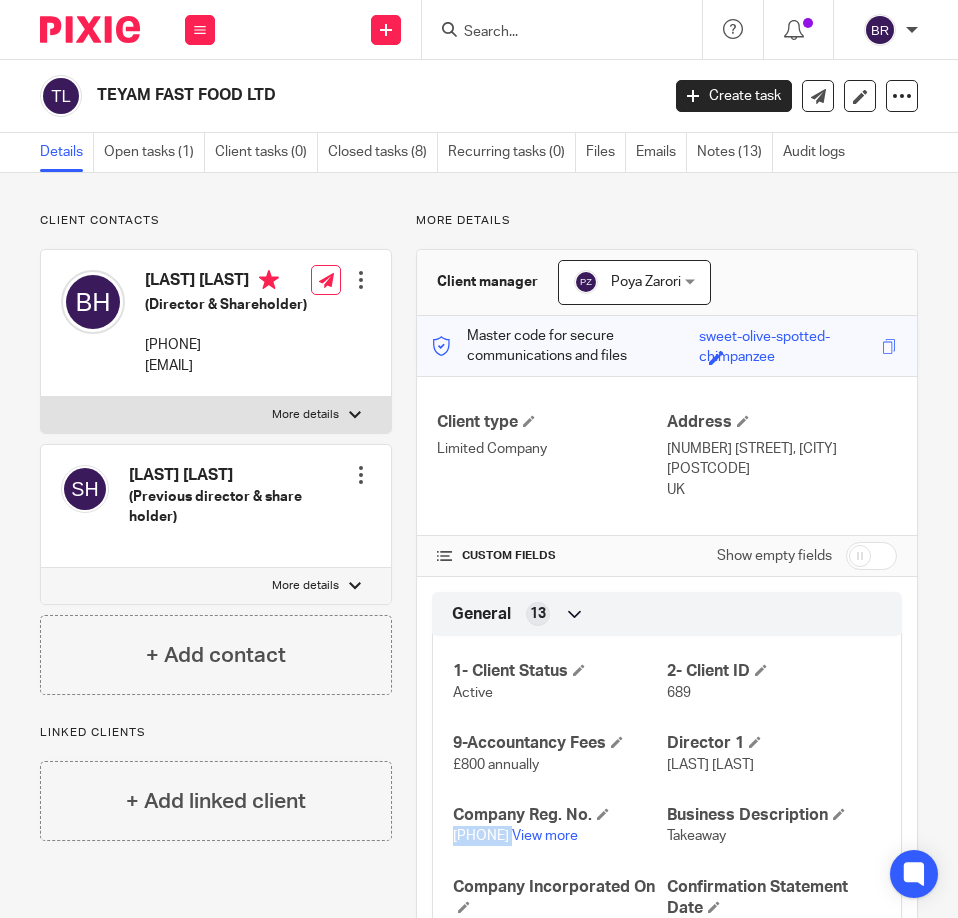 click on "[PHONE]" at bounding box center [481, 836] 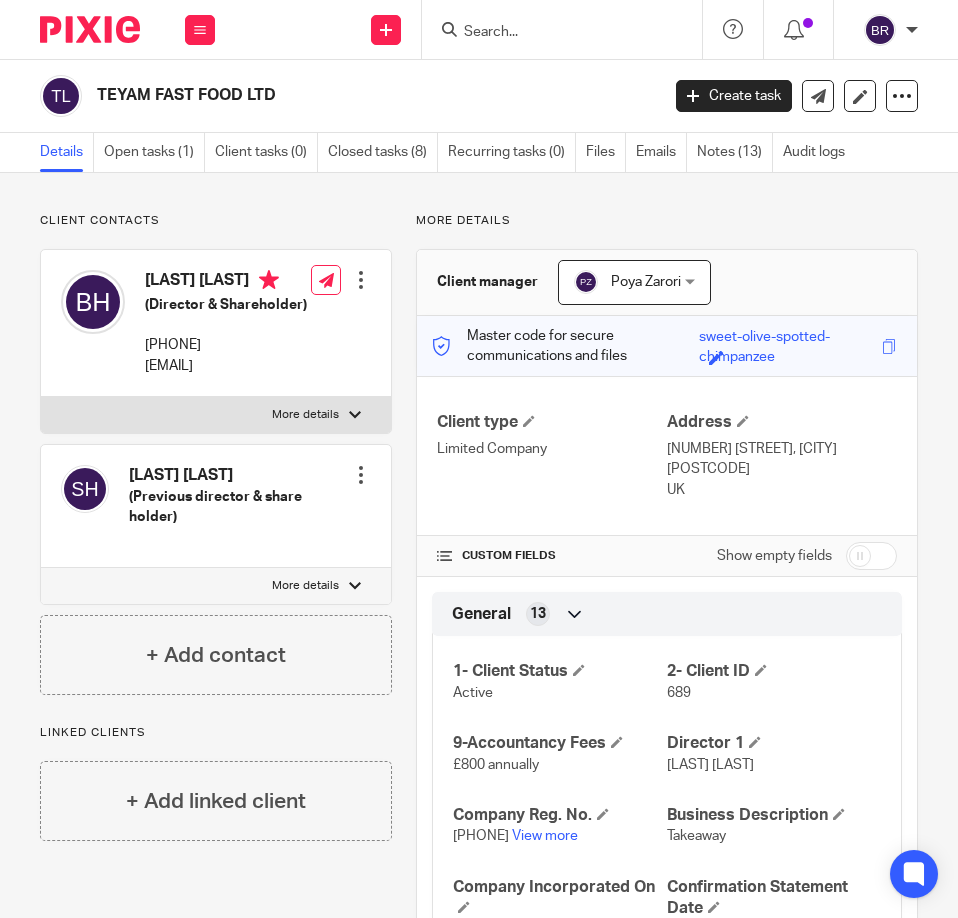 click at bounding box center (568, 29) 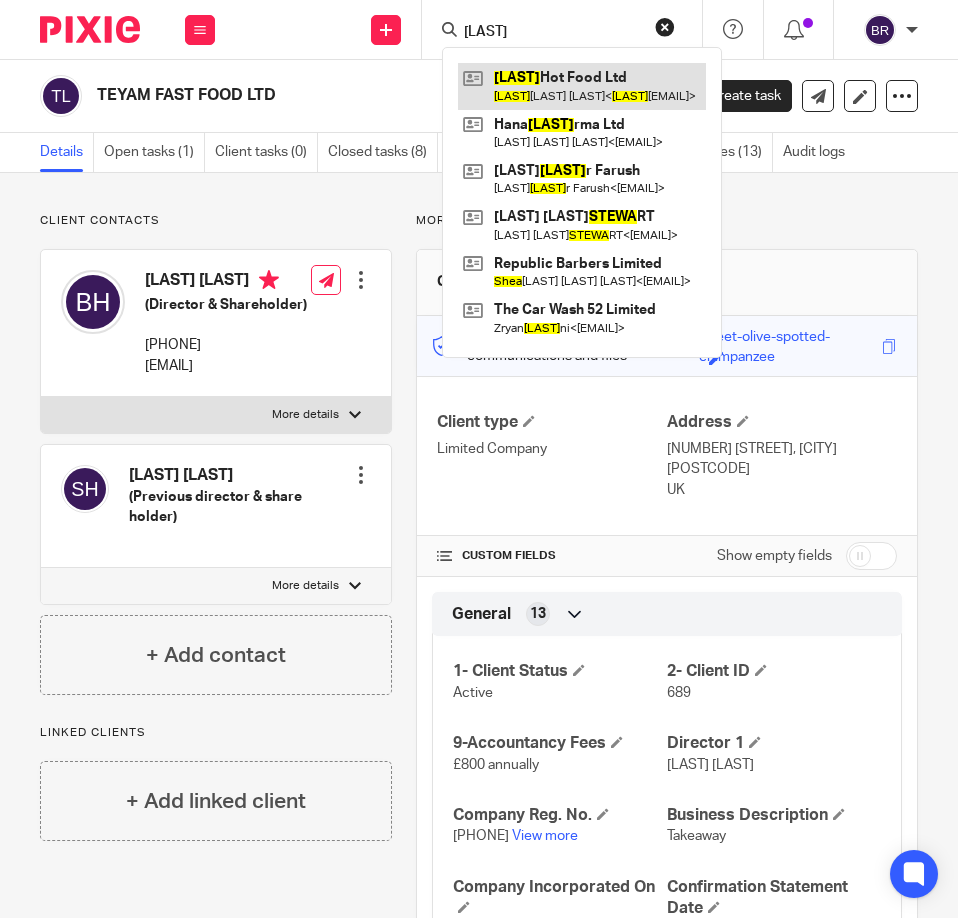 type on "shewa" 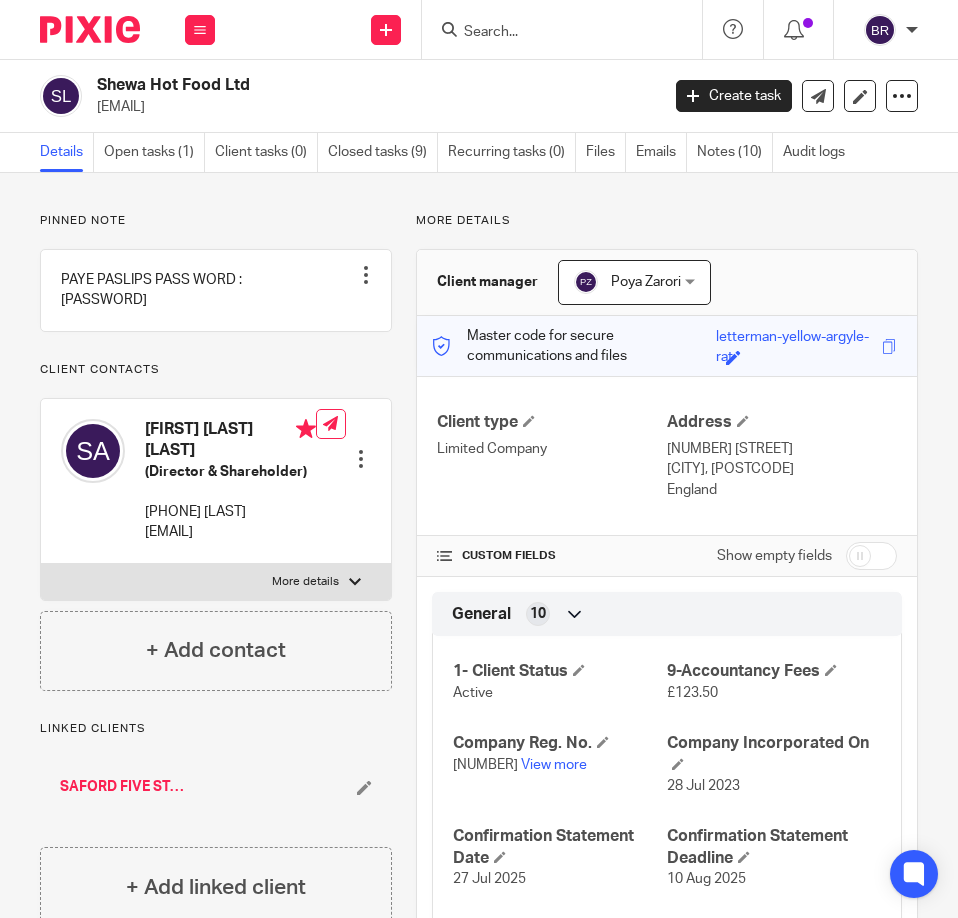 scroll, scrollTop: 0, scrollLeft: 0, axis: both 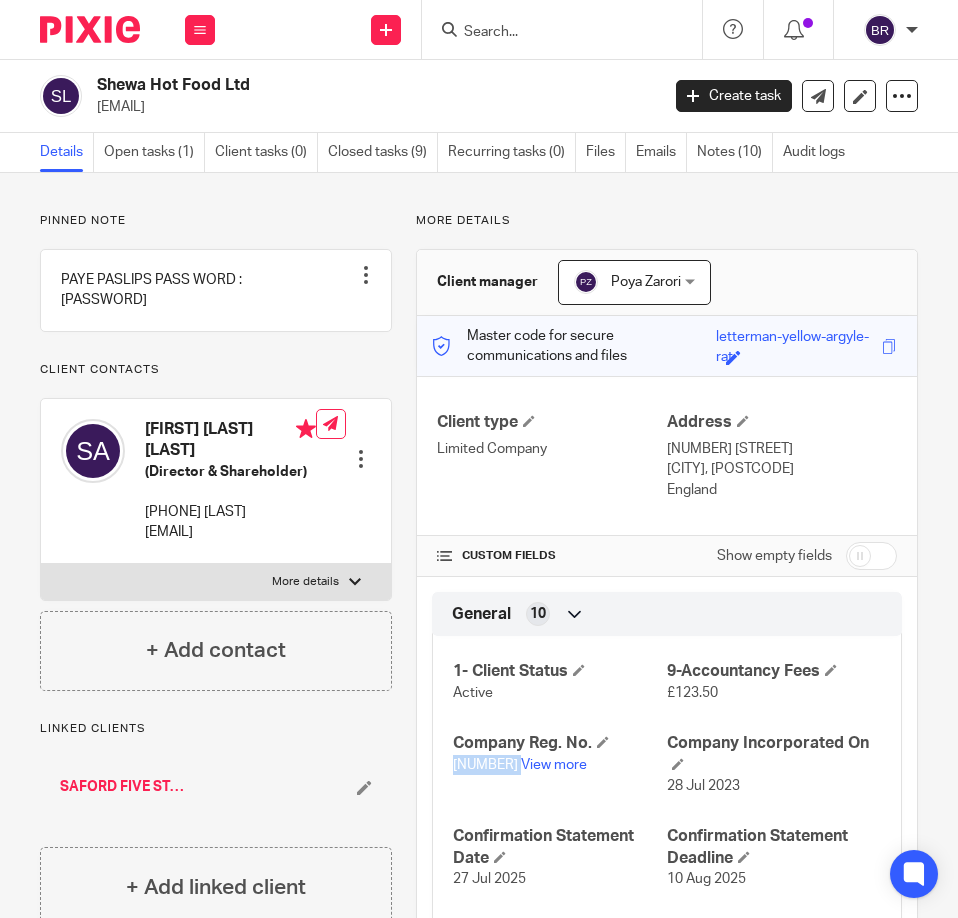 click on "[NUMBER]" at bounding box center (485, 765) 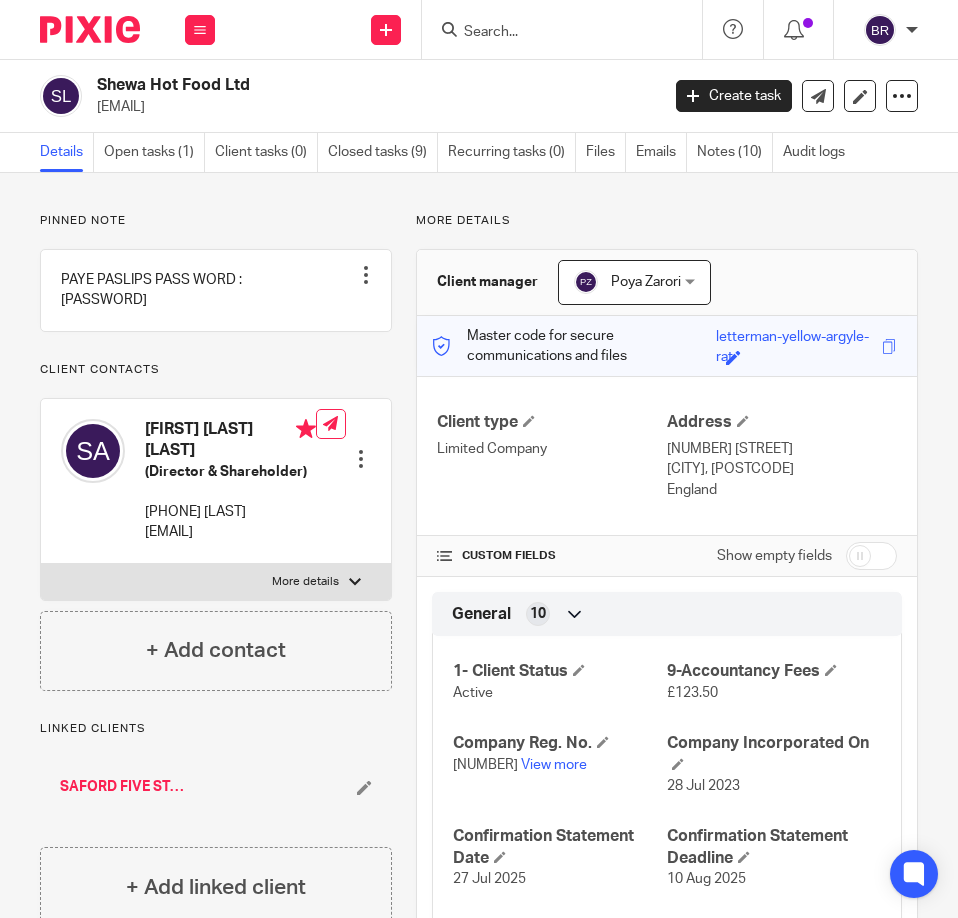 click at bounding box center [568, 29] 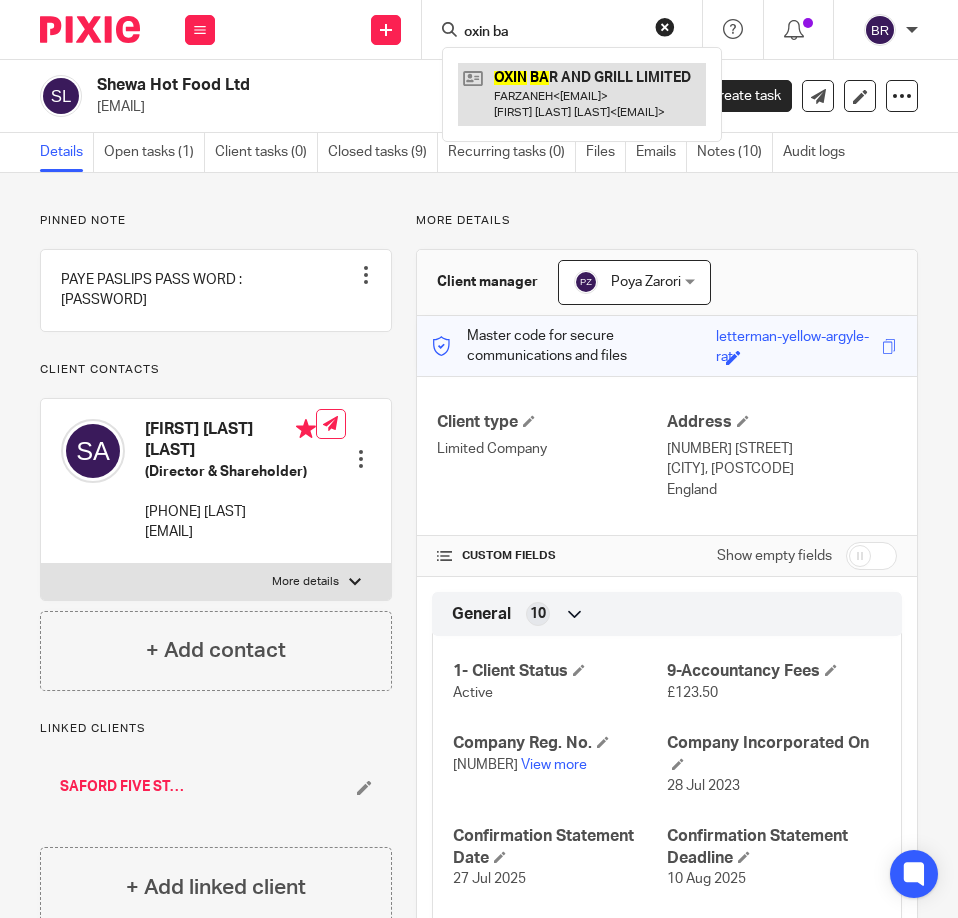 type on "oxin ba" 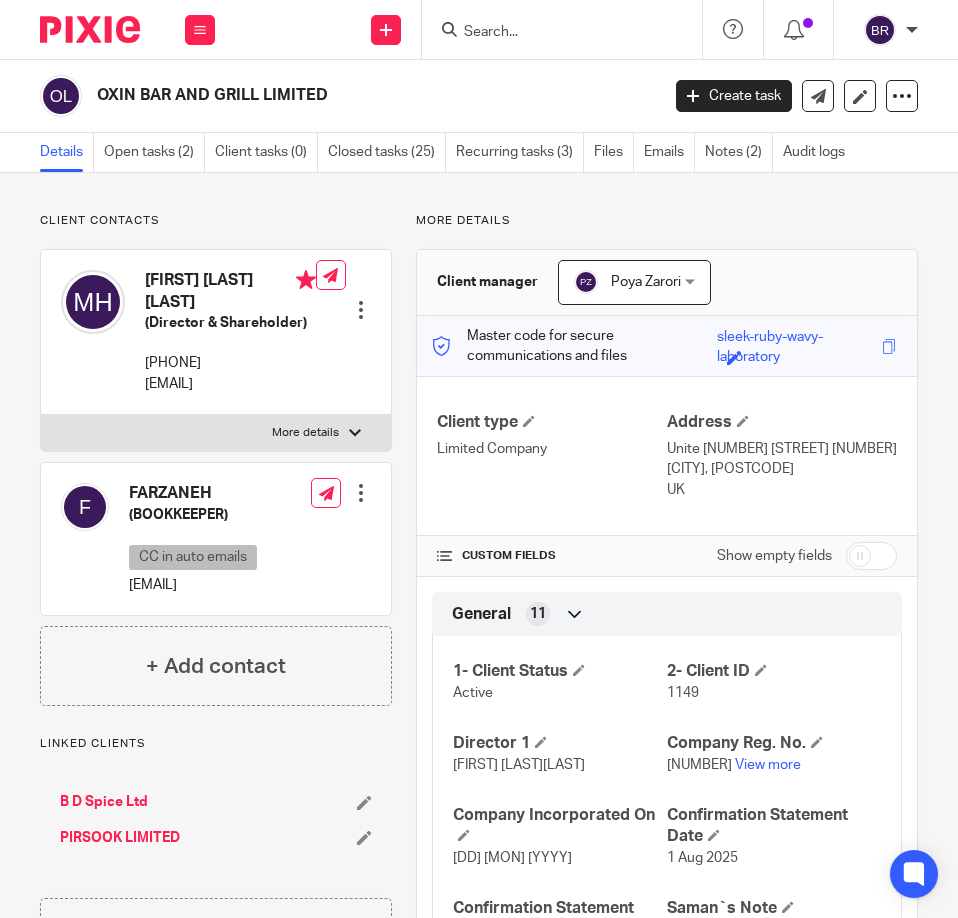 scroll, scrollTop: 0, scrollLeft: 0, axis: both 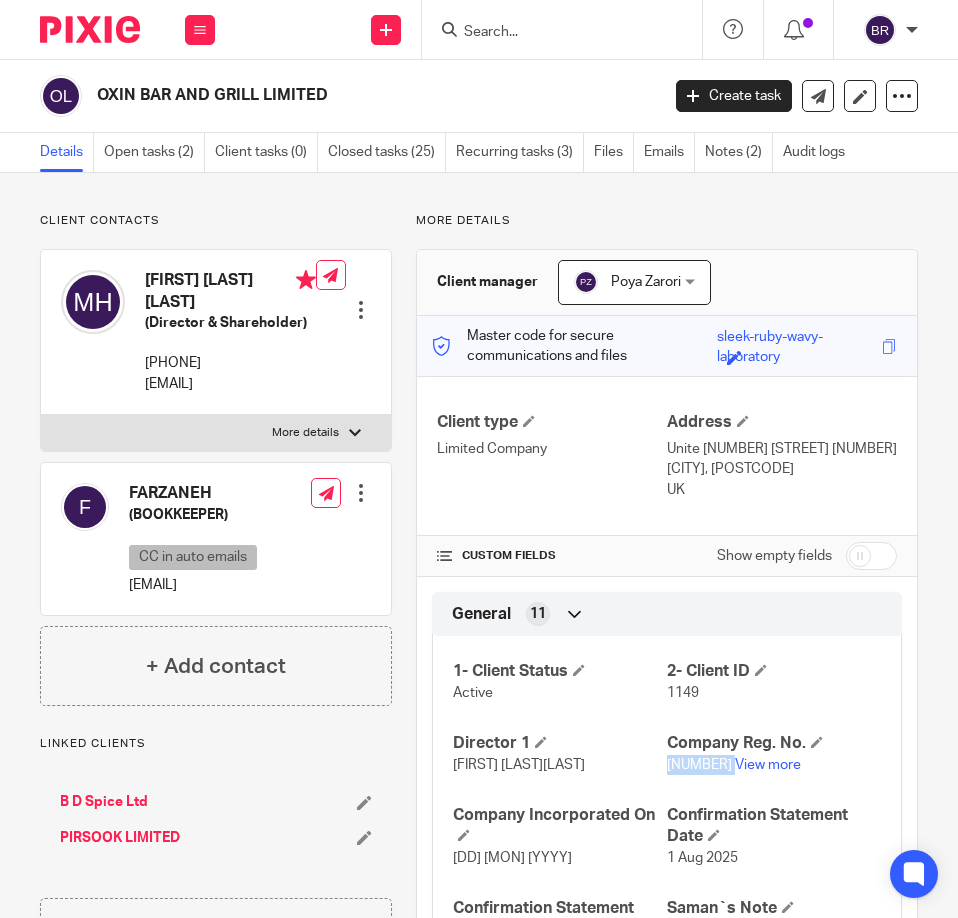 click on "[NUMBER]" at bounding box center [699, 765] 